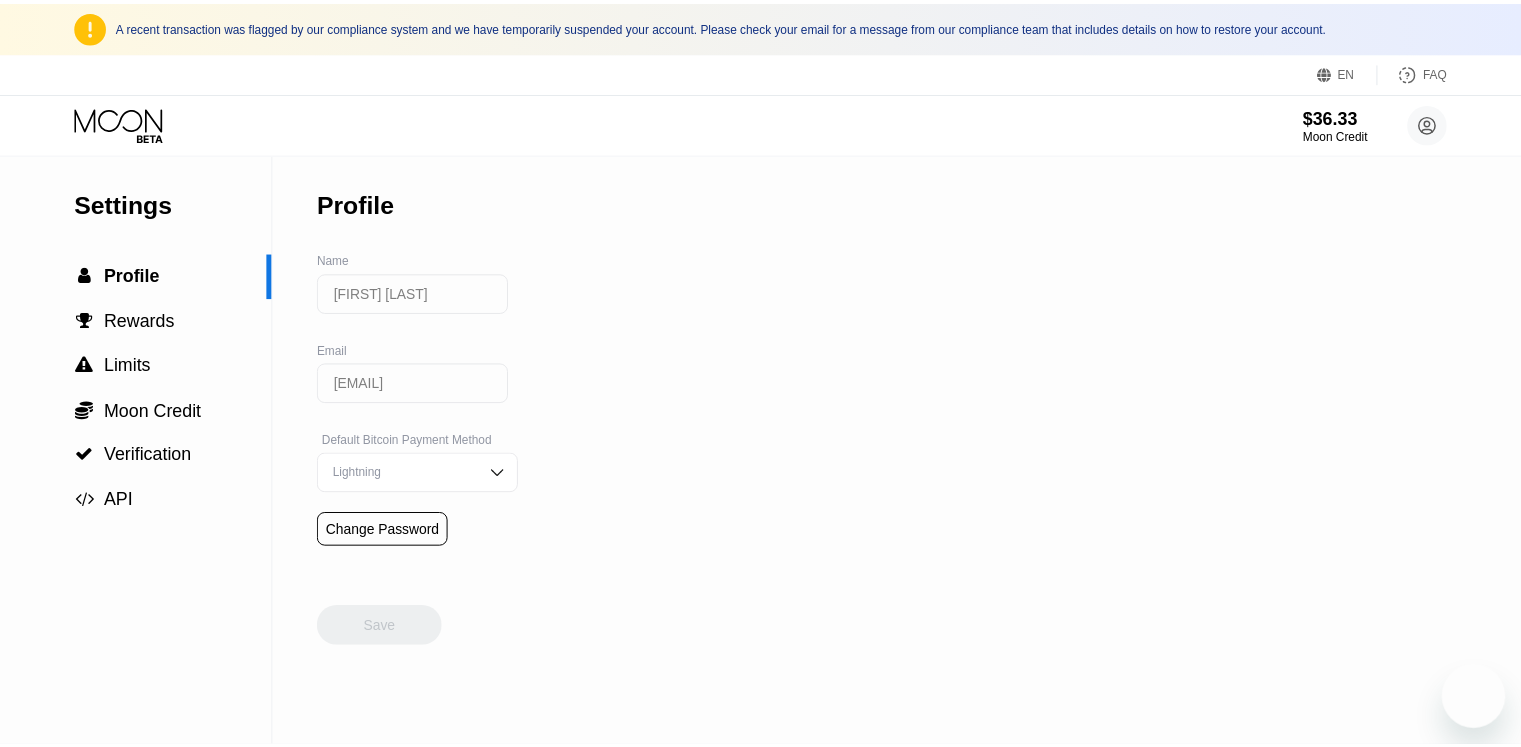 scroll, scrollTop: 0, scrollLeft: 0, axis: both 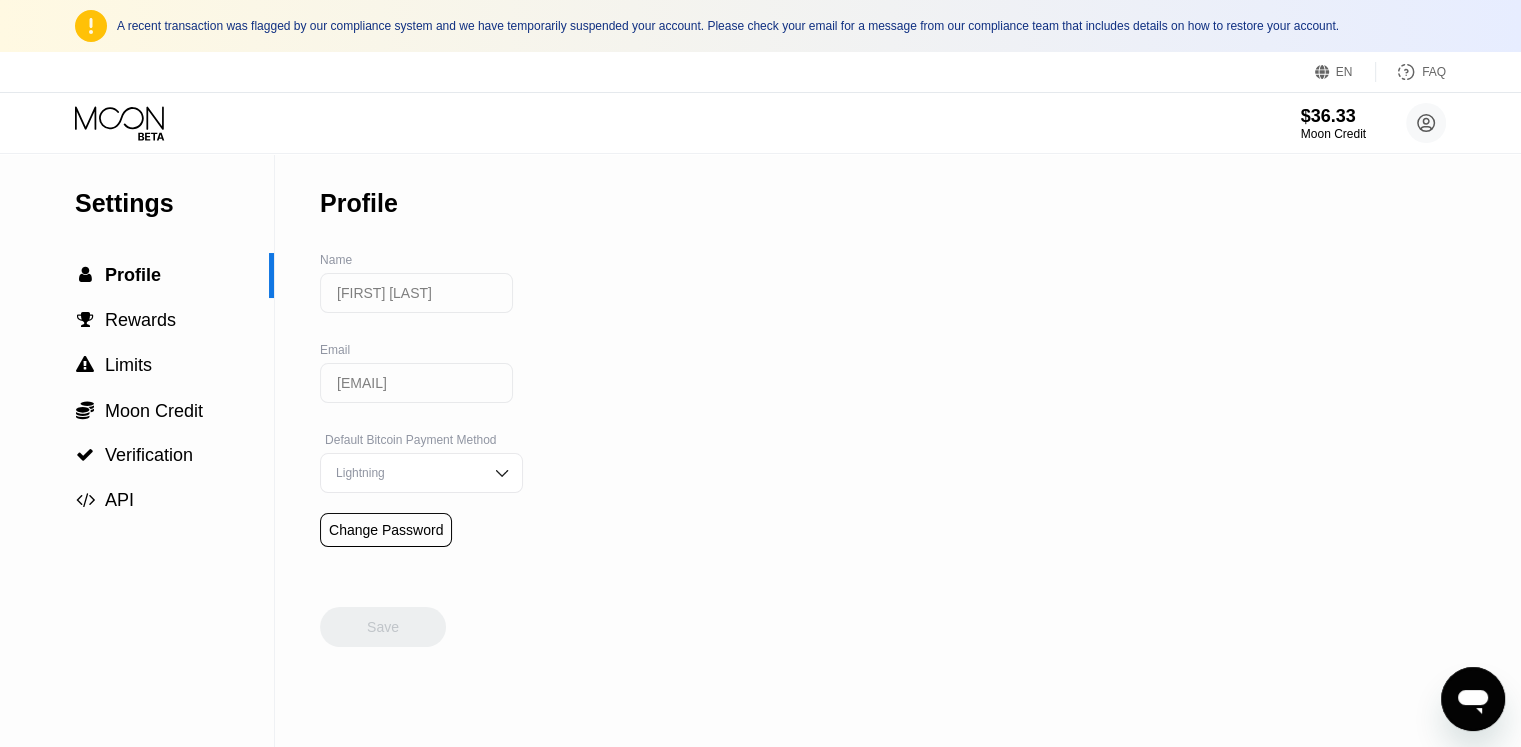 click on "A recent transaction was flagged by our compliance system and we have temporarily suspended your account. Please check your email for a message from our compliance team that includes details on how to restore your account." at bounding box center [781, 26] 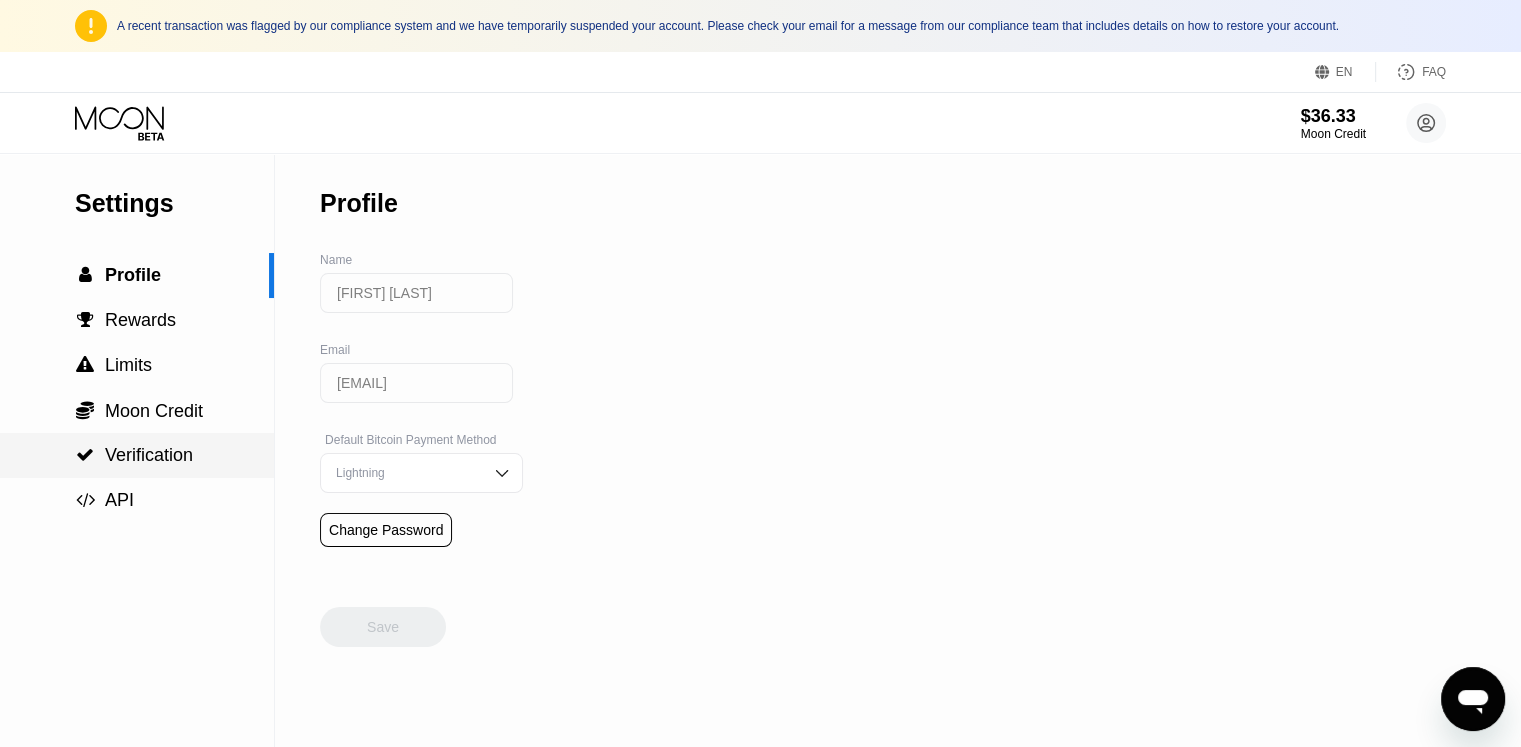 click on "Verification" at bounding box center (149, 455) 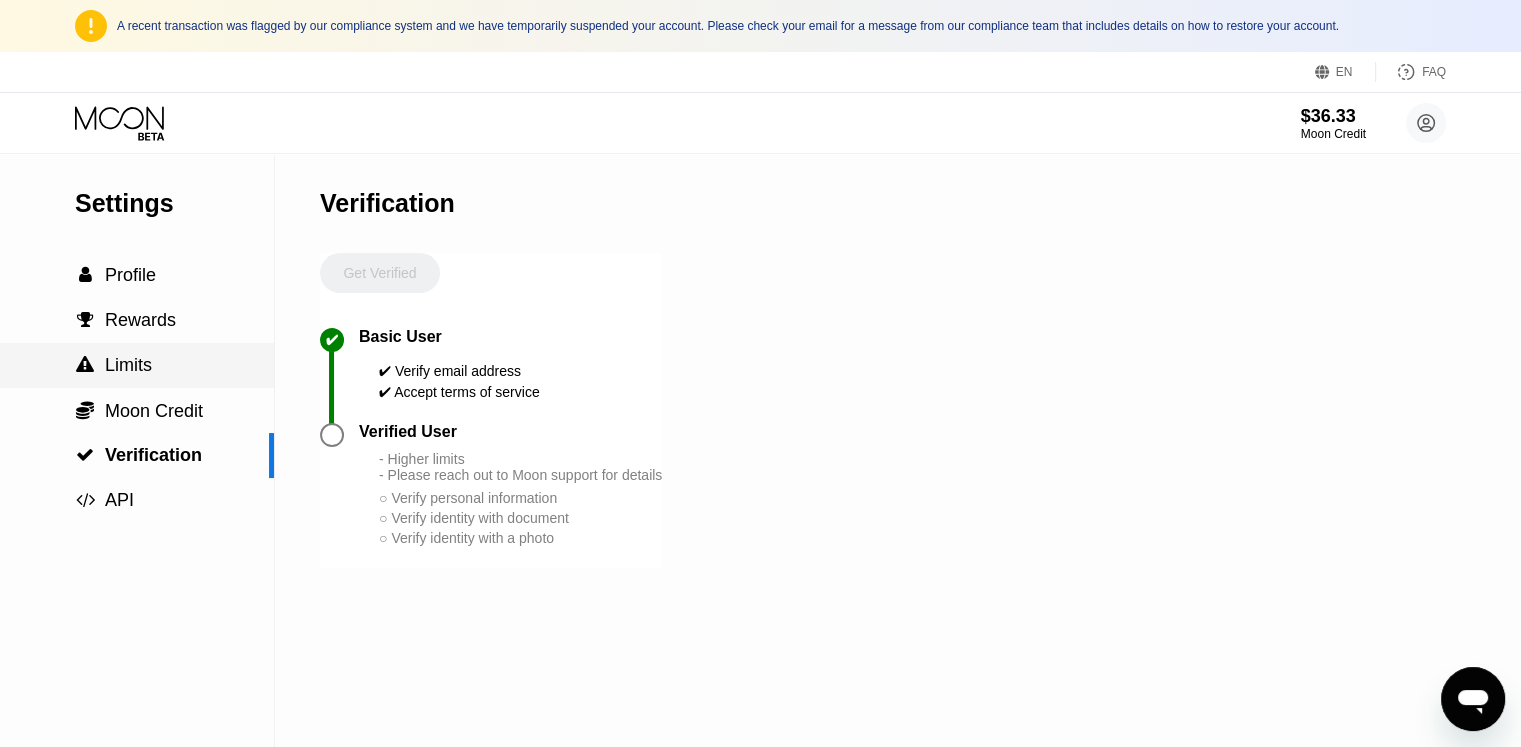 click on " Limits" at bounding box center (137, 365) 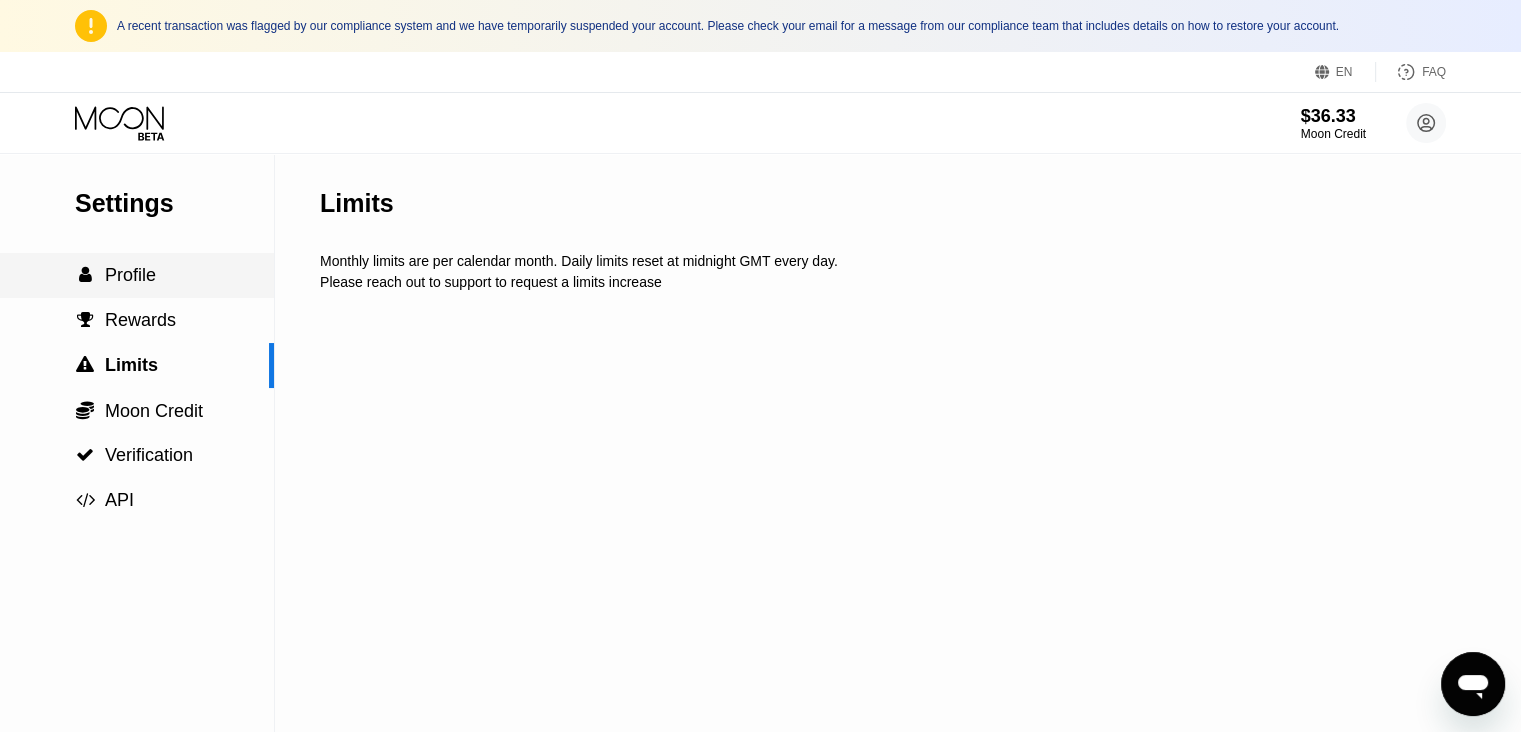 click on "Profile" at bounding box center (130, 275) 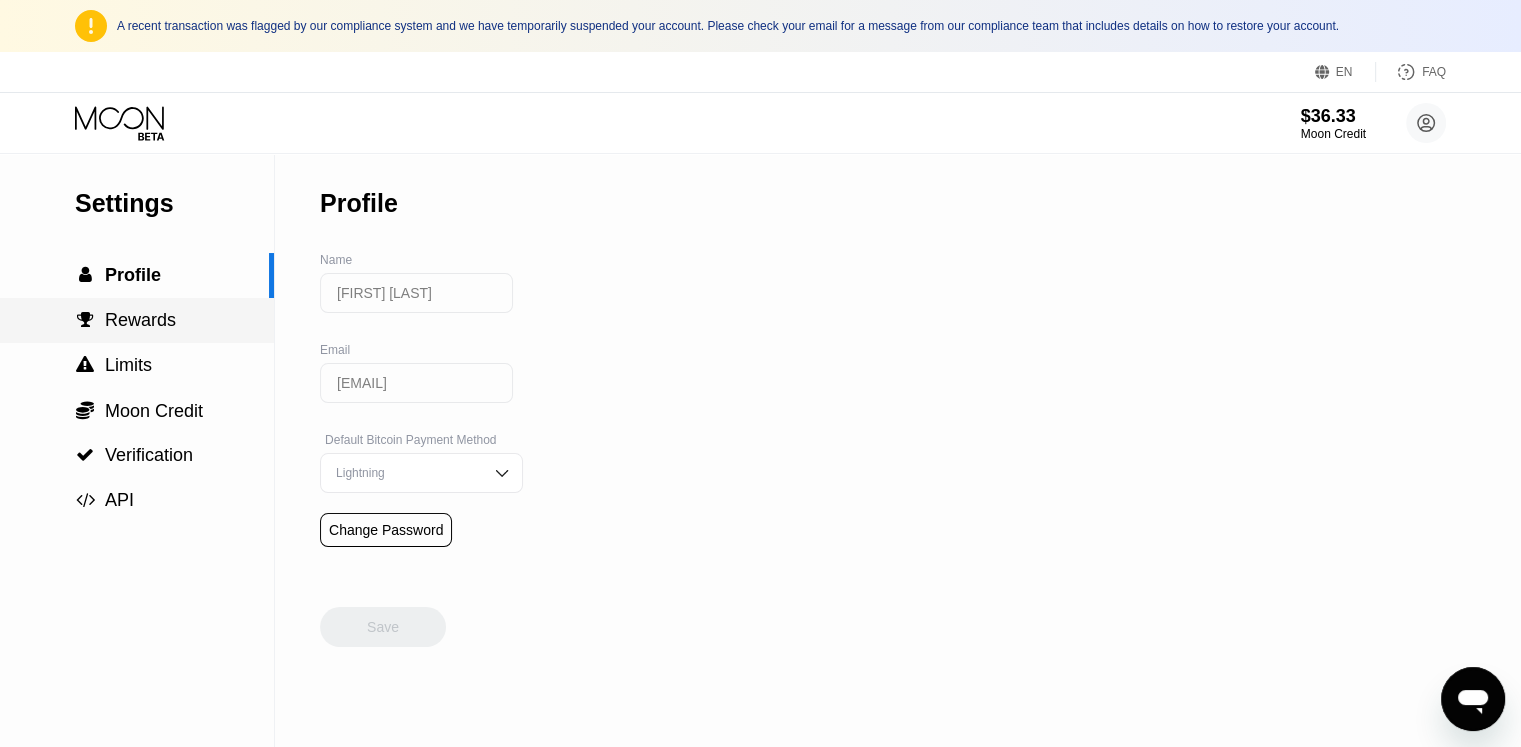 click on "Rewards" at bounding box center (140, 320) 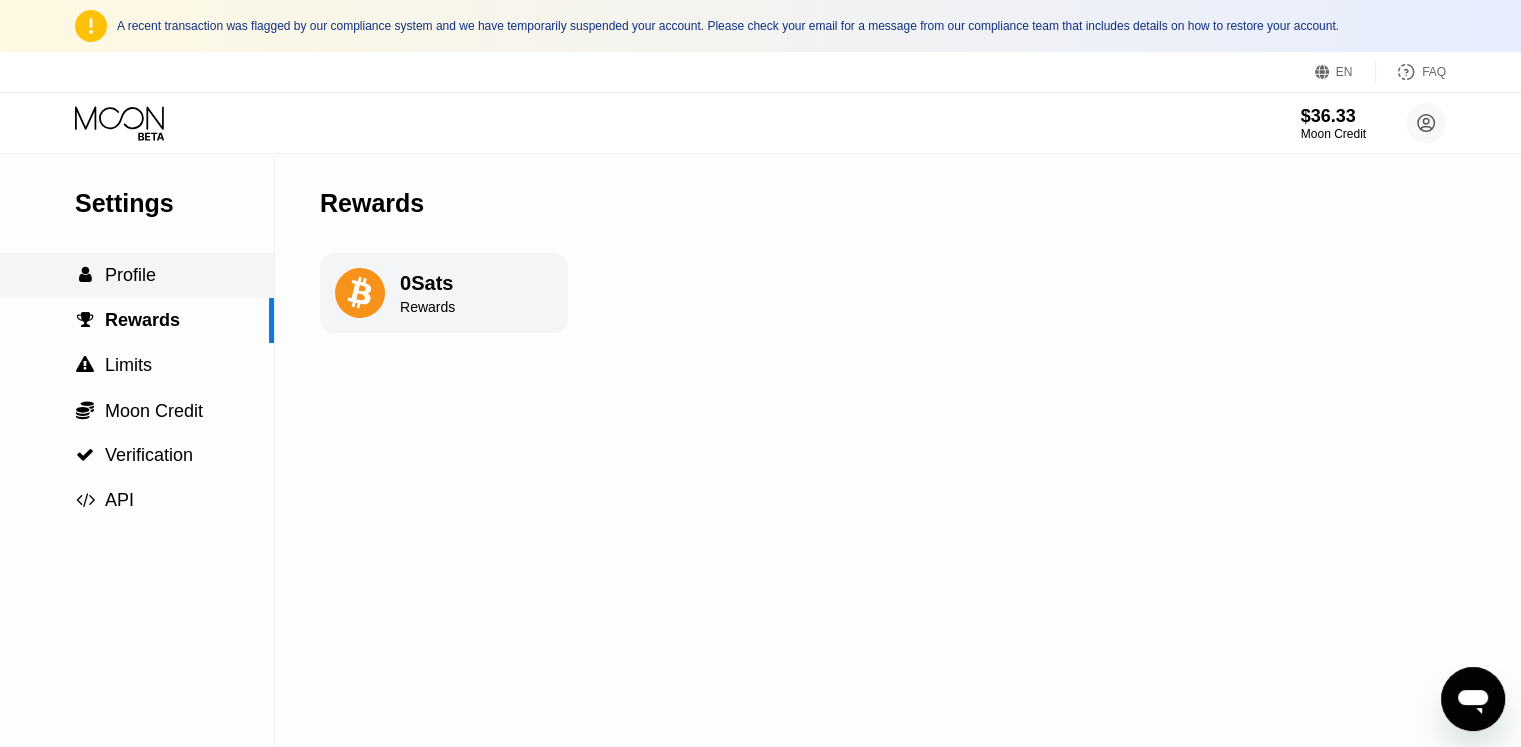 click on "Profile" at bounding box center [130, 275] 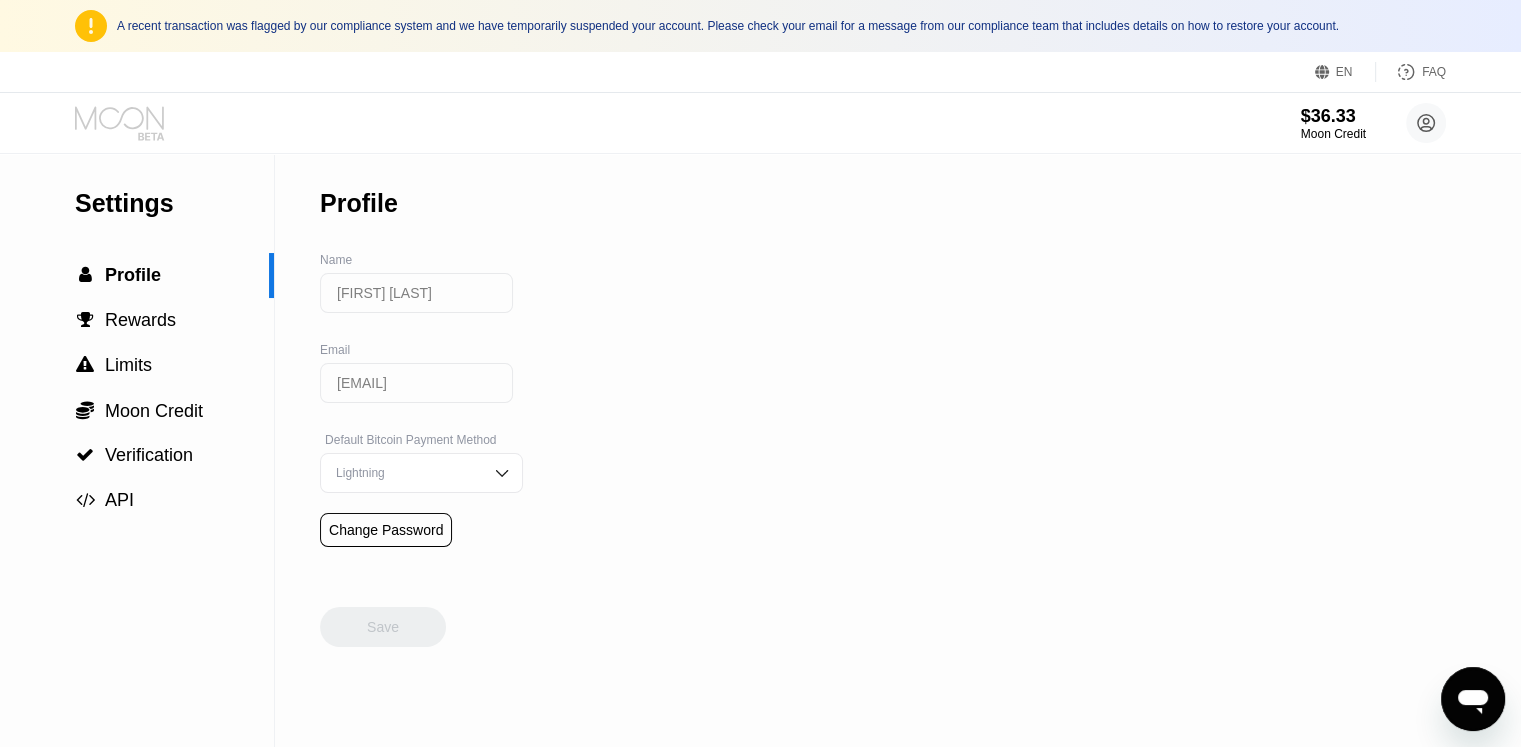 click 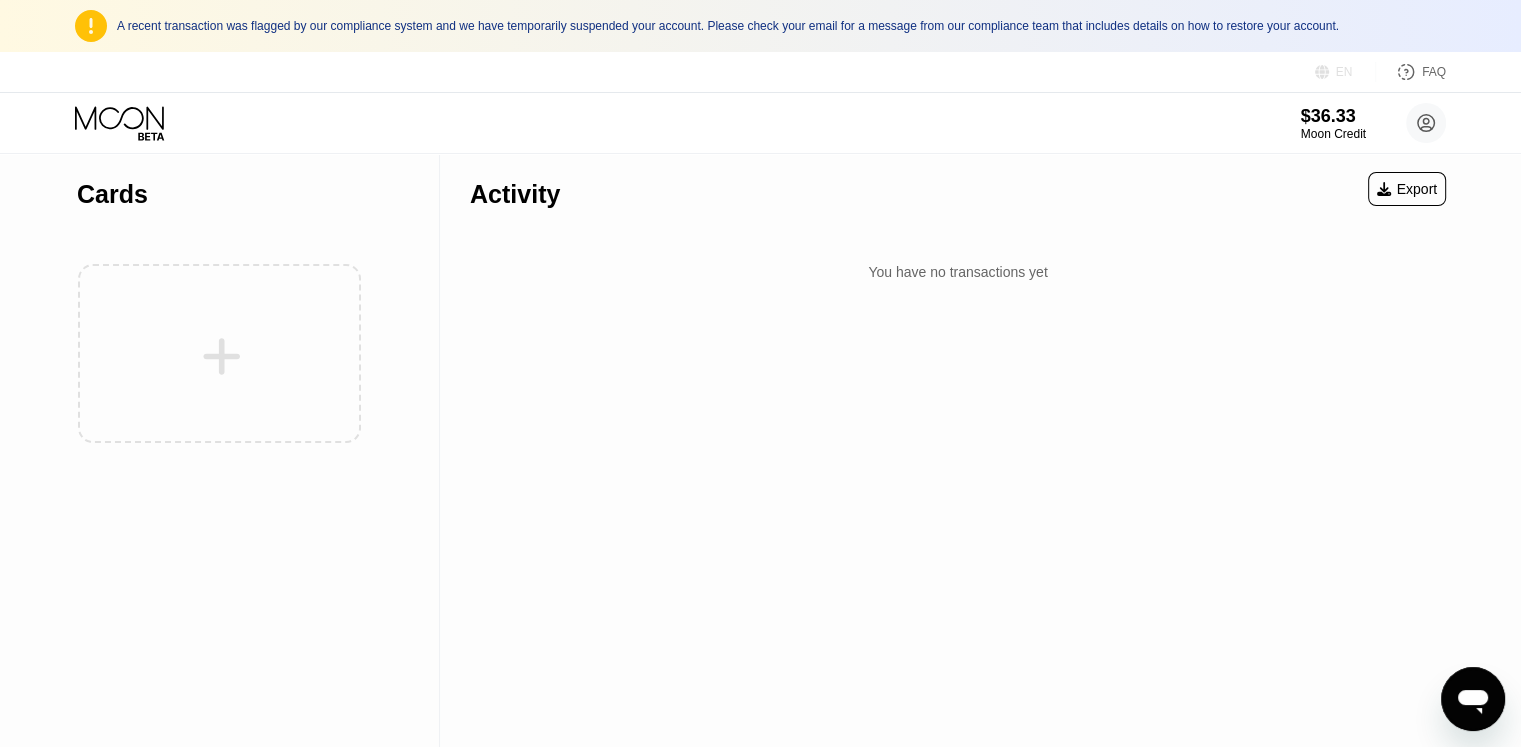 click 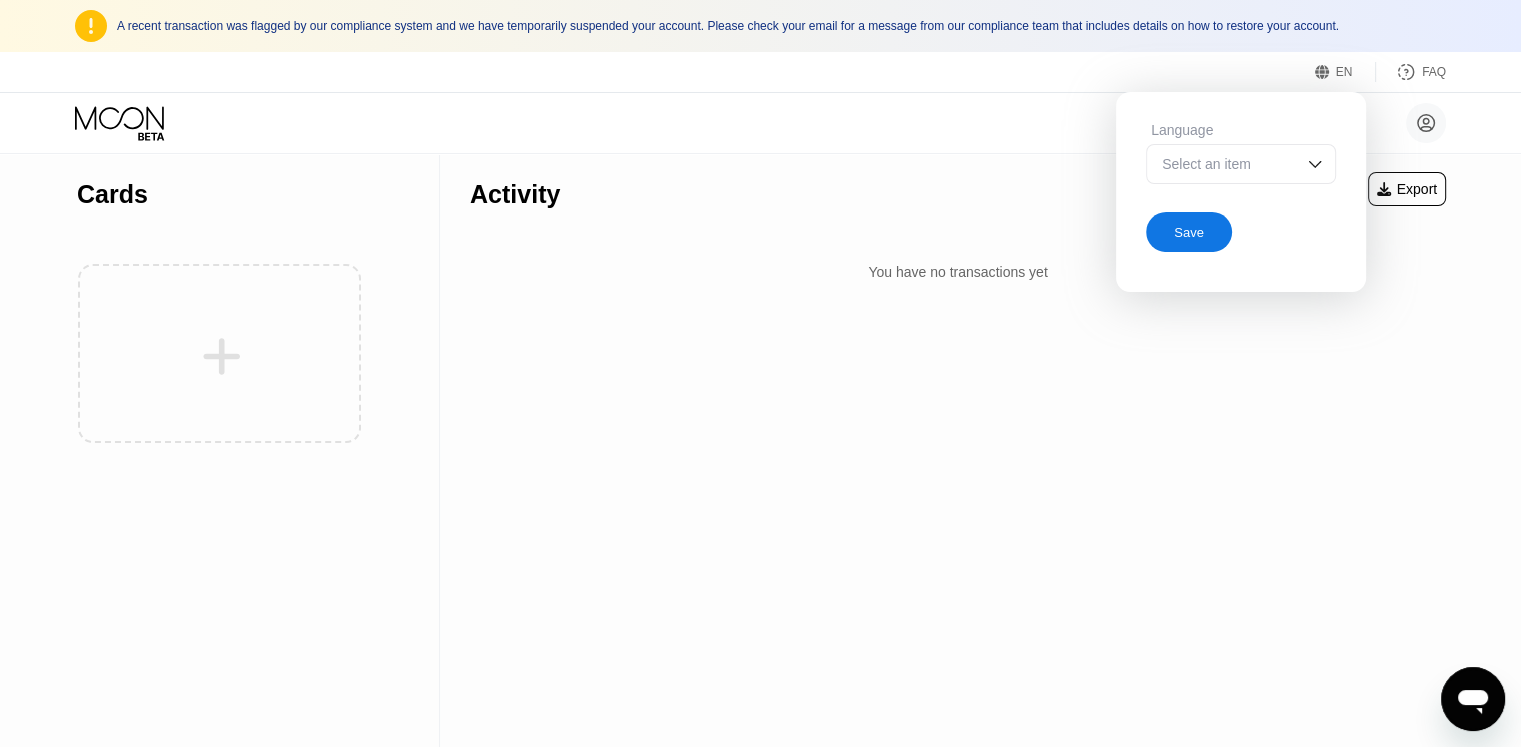 click on "[FIRST] [LAST] [EMAIL]  Home Settings Support Careers About Us Log out Privacy policy Terms" at bounding box center [1406, 123] 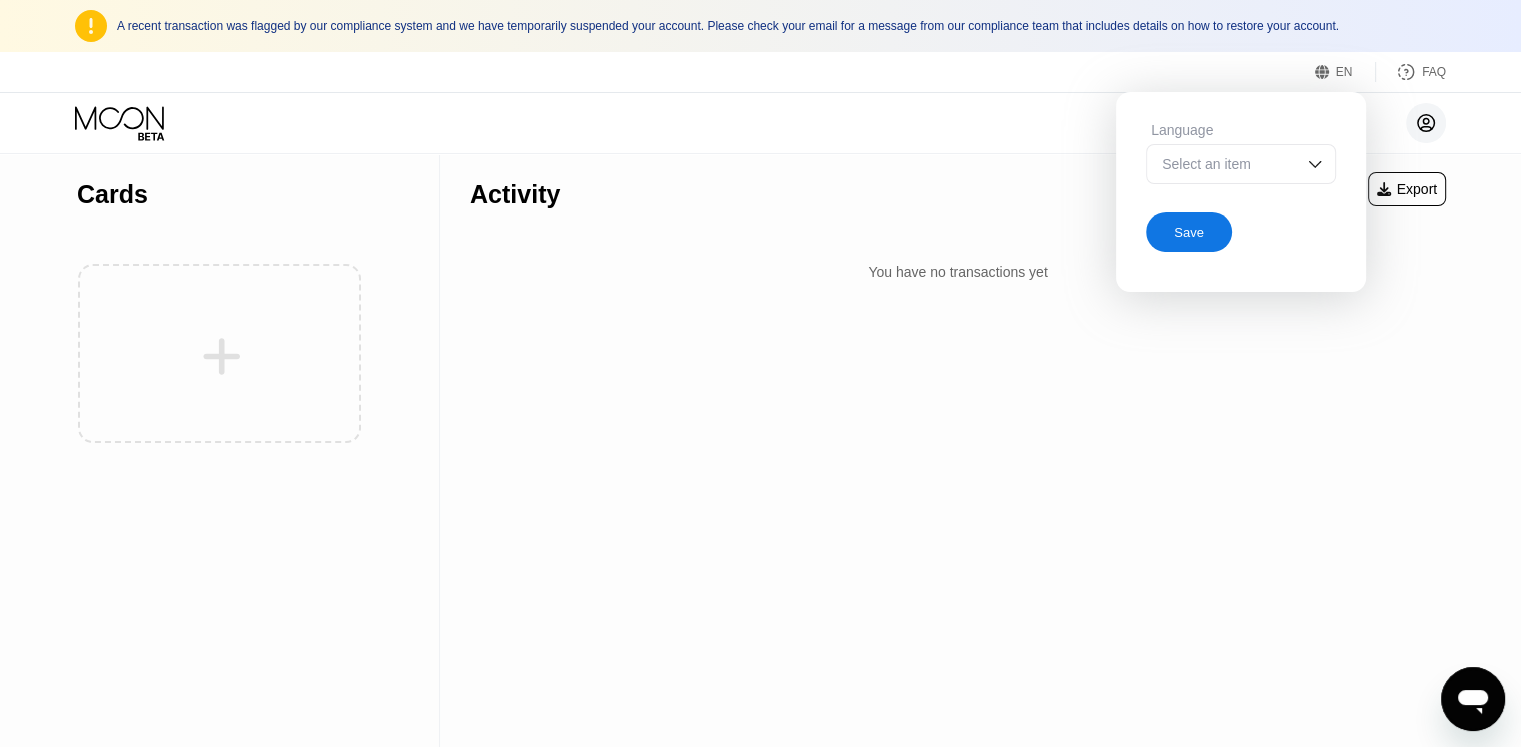 click 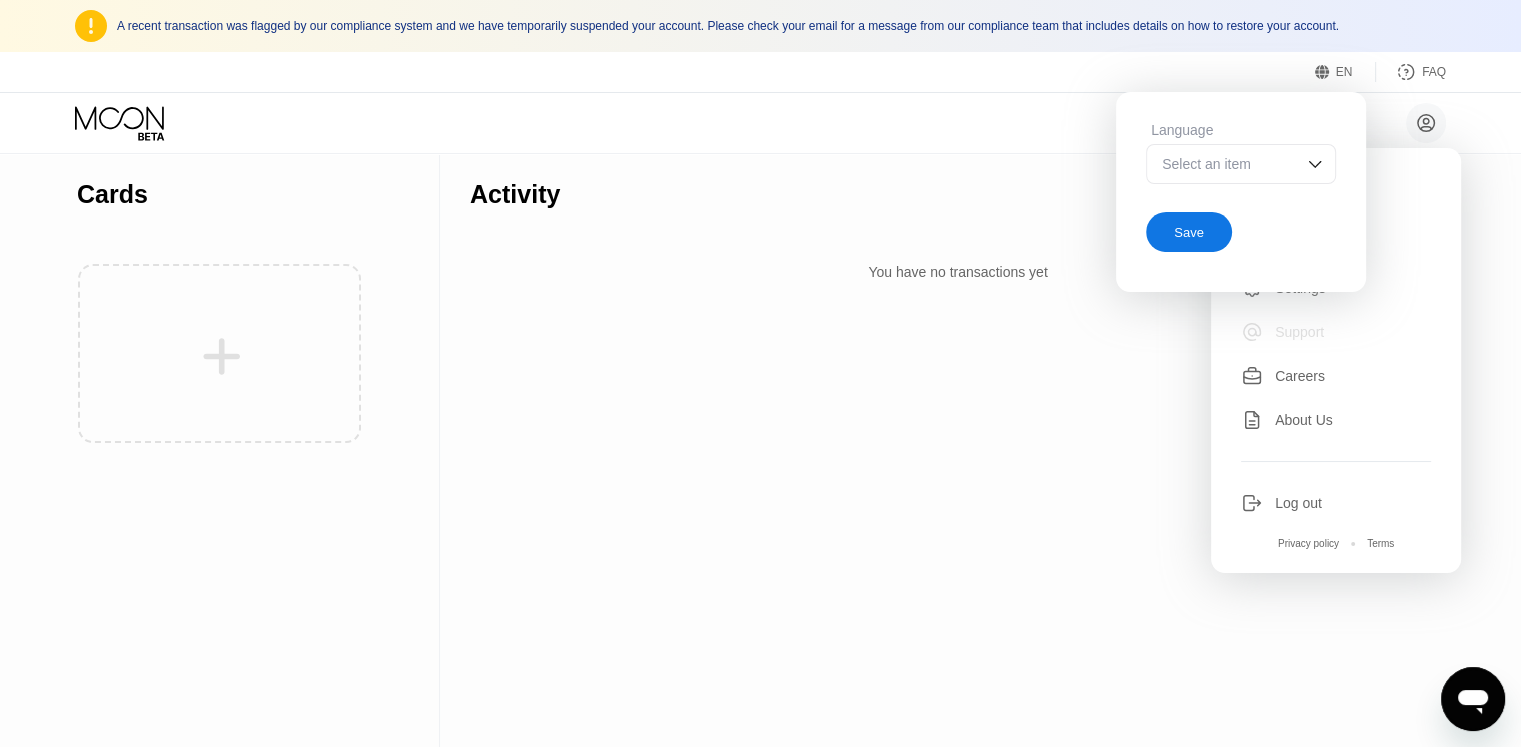 click on "Support" at bounding box center [1299, 332] 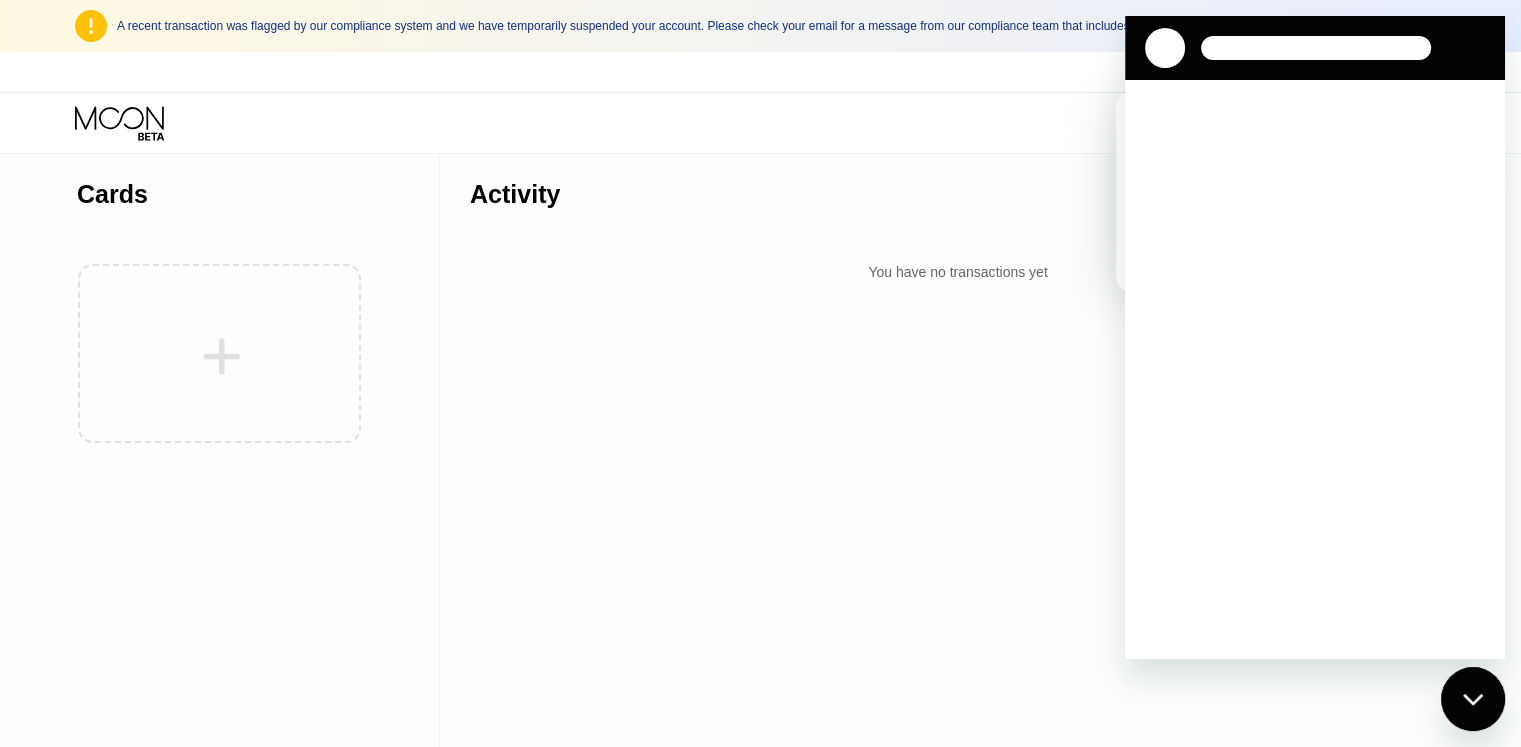 scroll, scrollTop: 0, scrollLeft: 0, axis: both 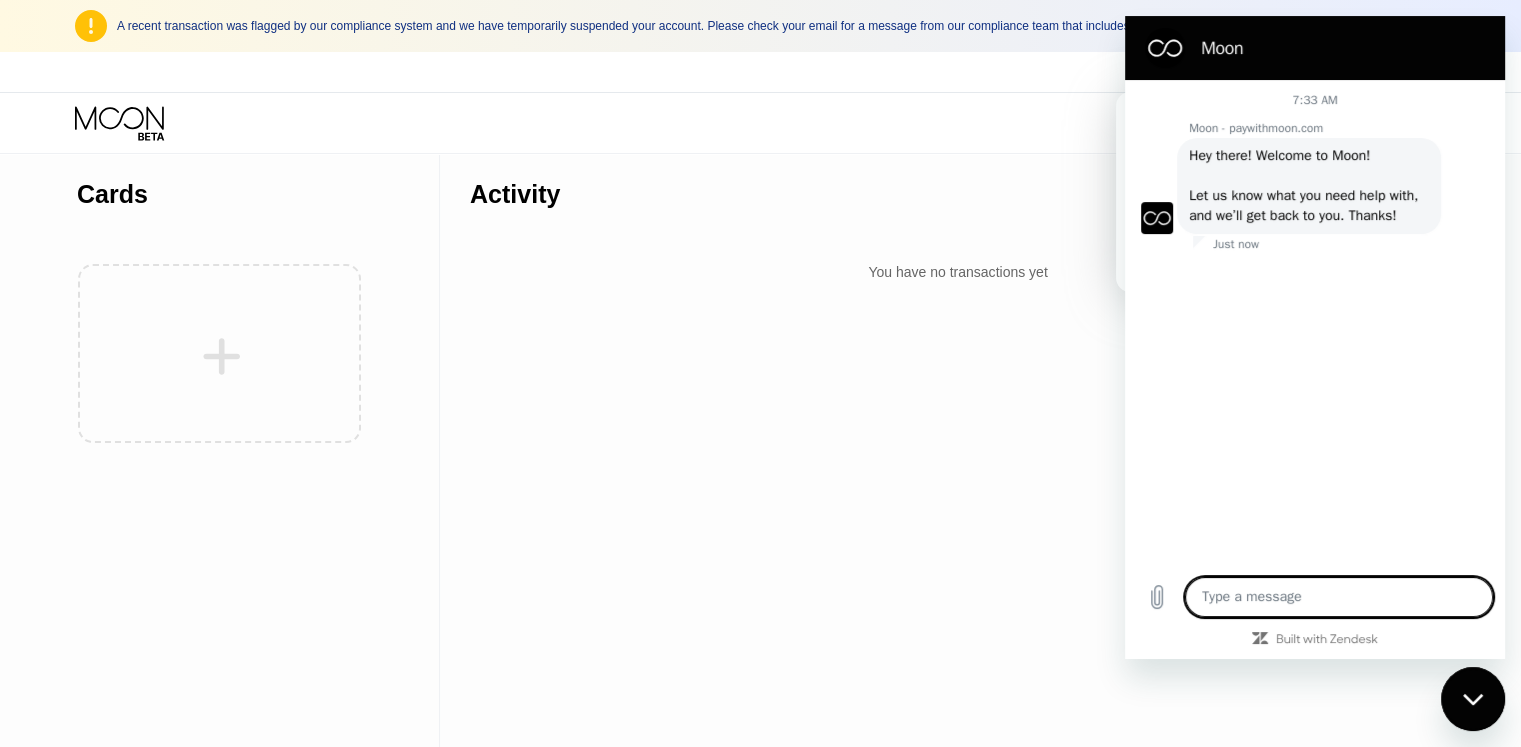 type on "x" 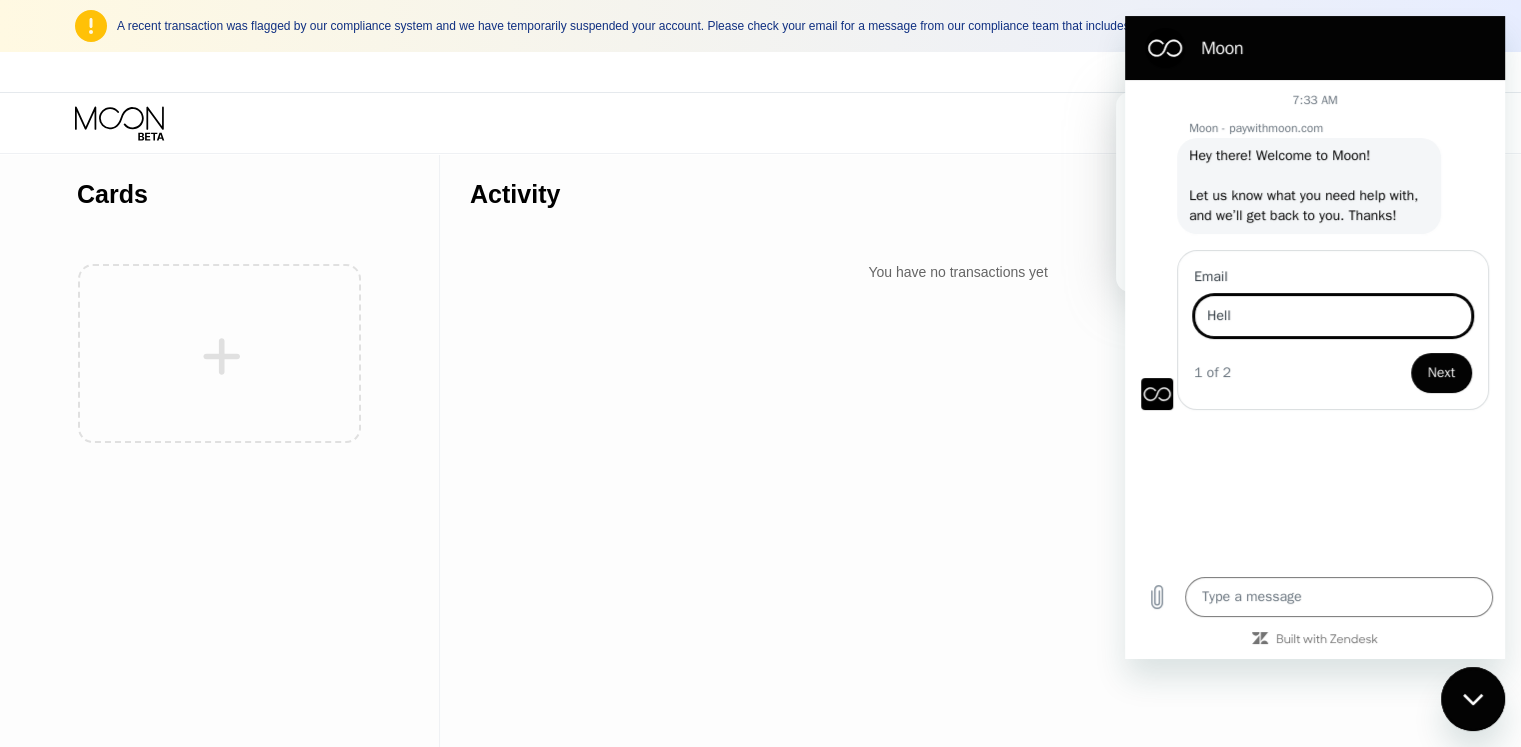 type on "Hello" 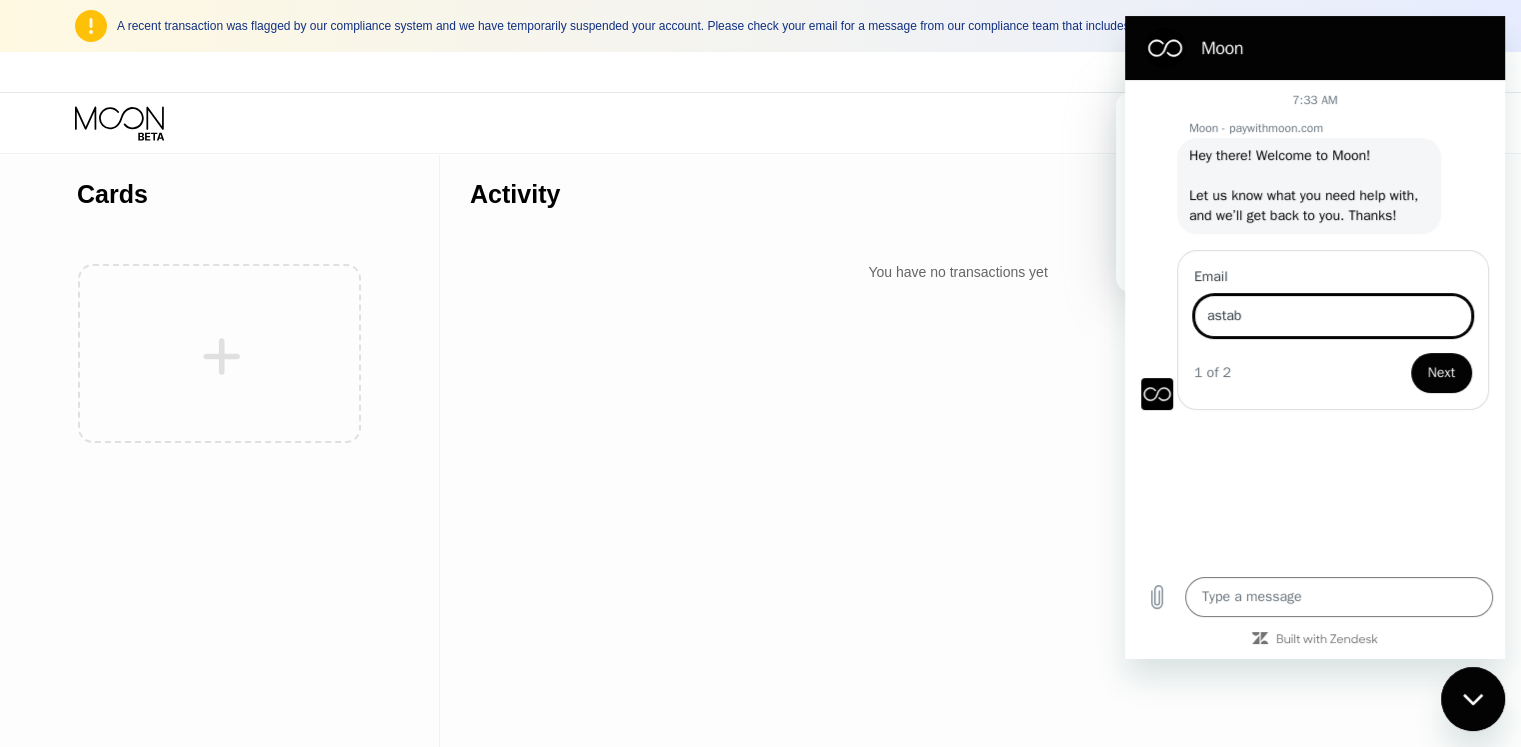 type on "[EMAIL]" 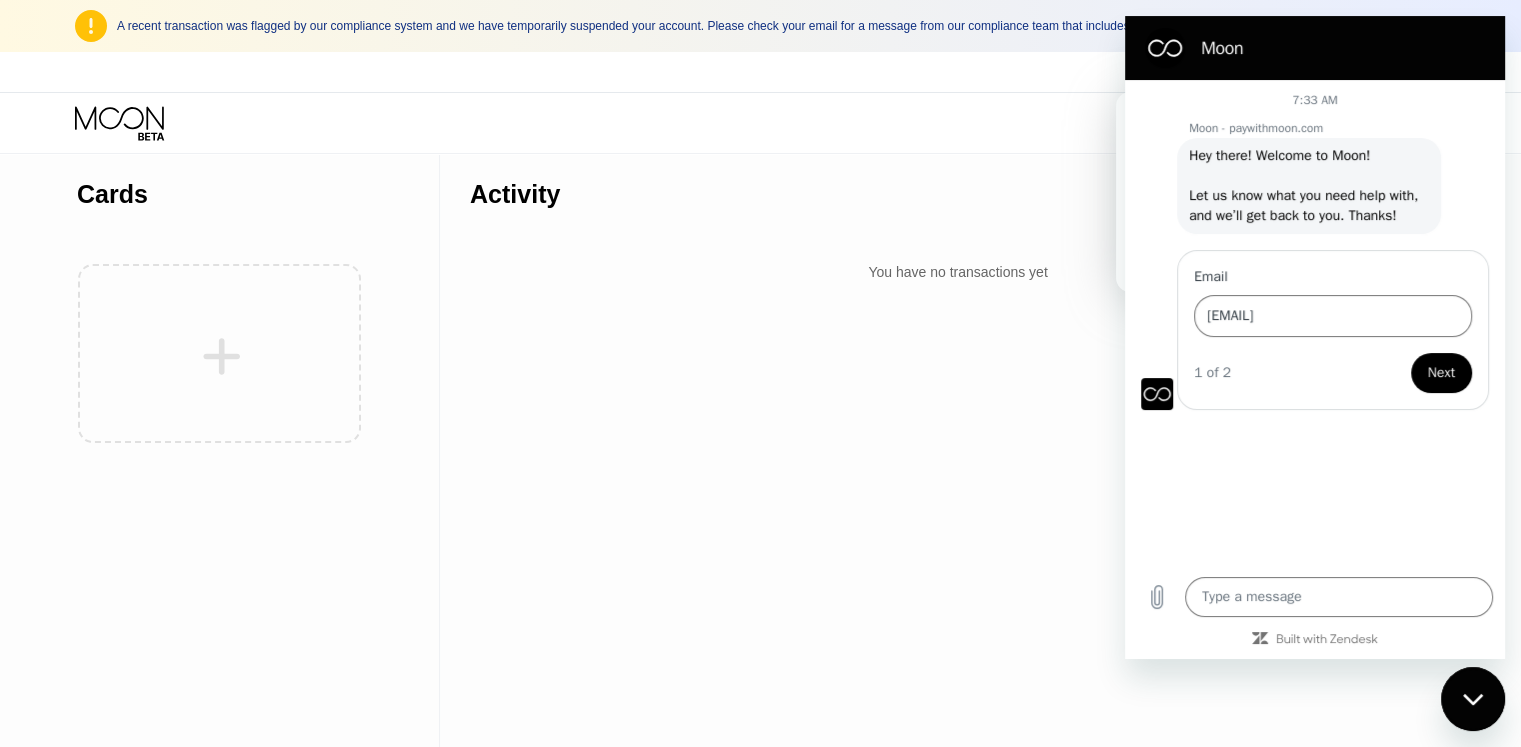 click on "Next" at bounding box center (1441, 373) 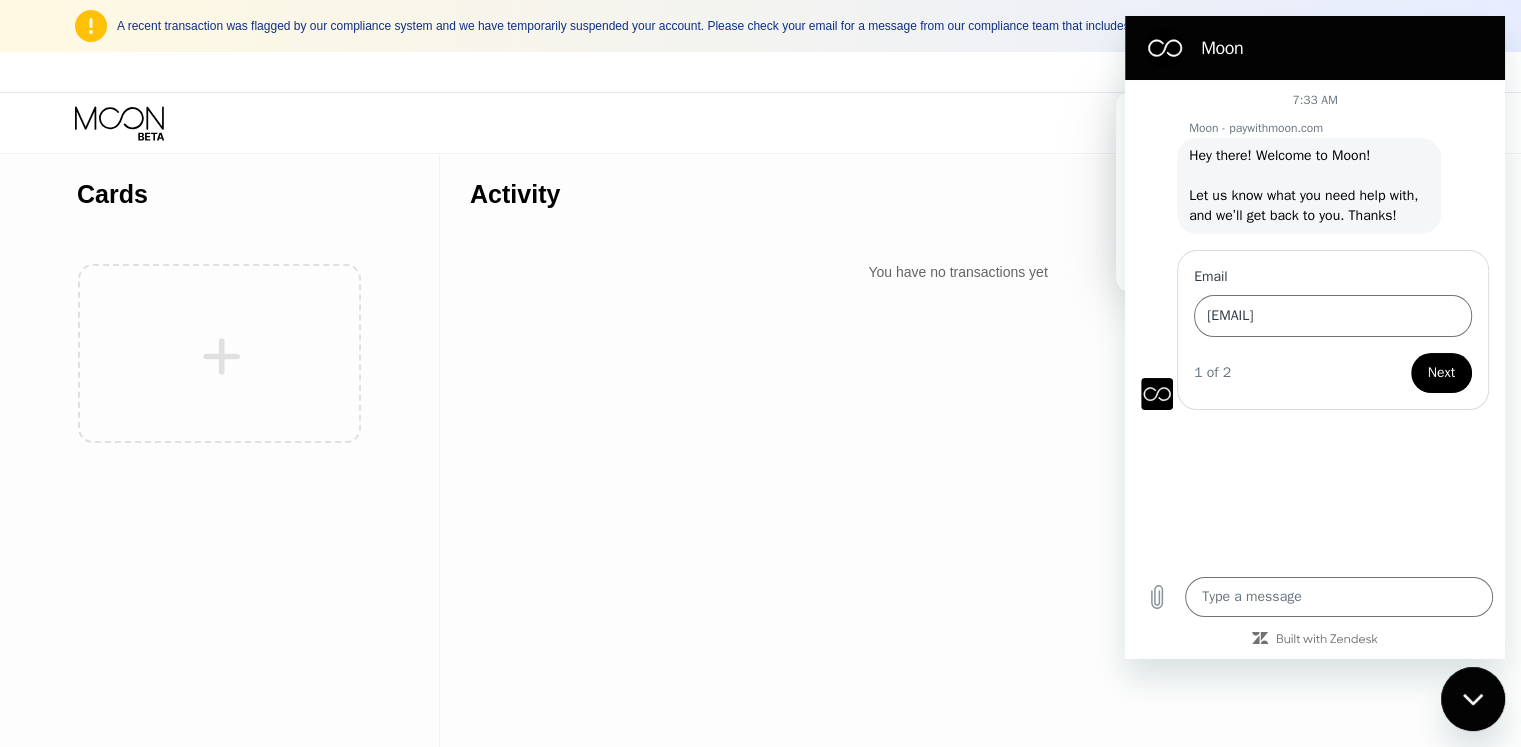 type on "x" 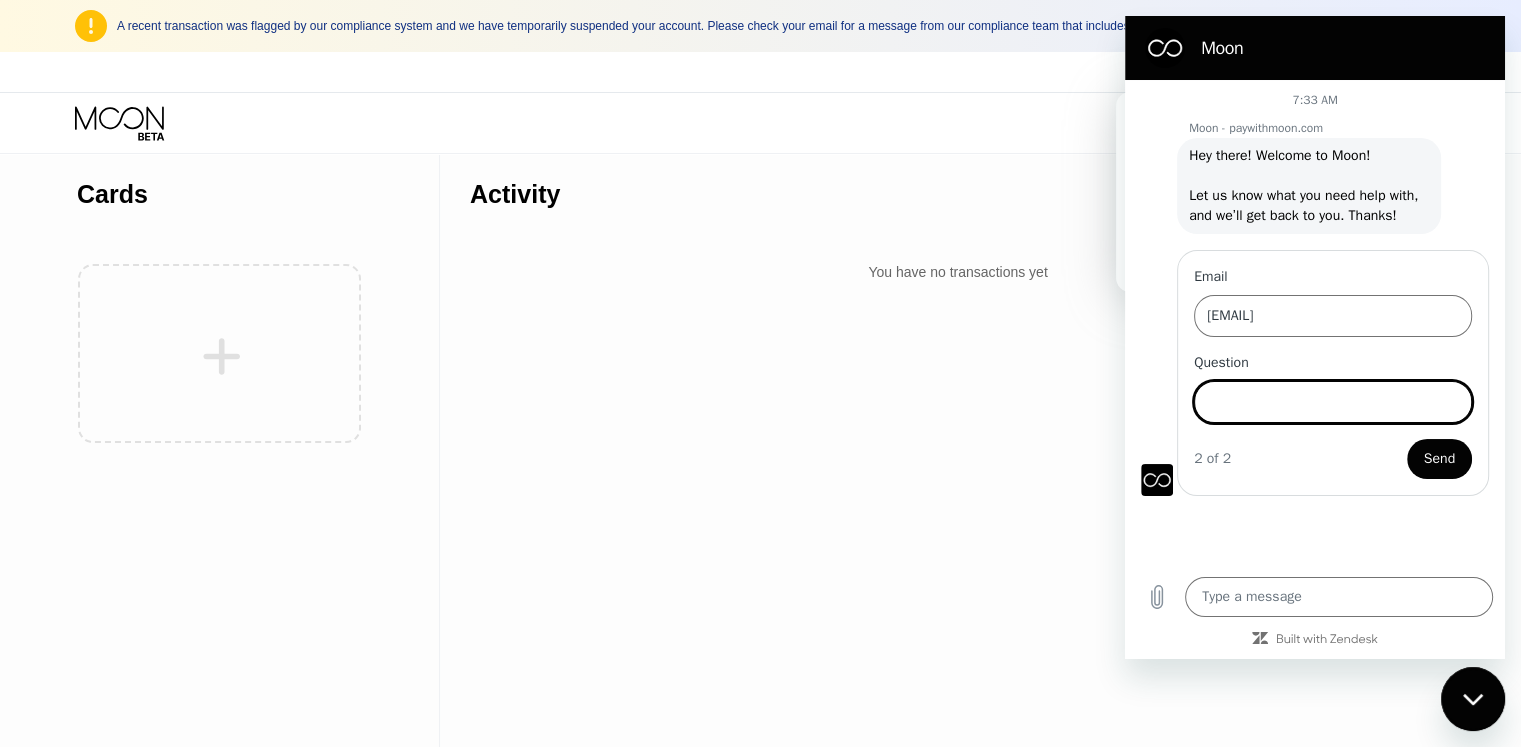 type on "MY transaction was flagged" 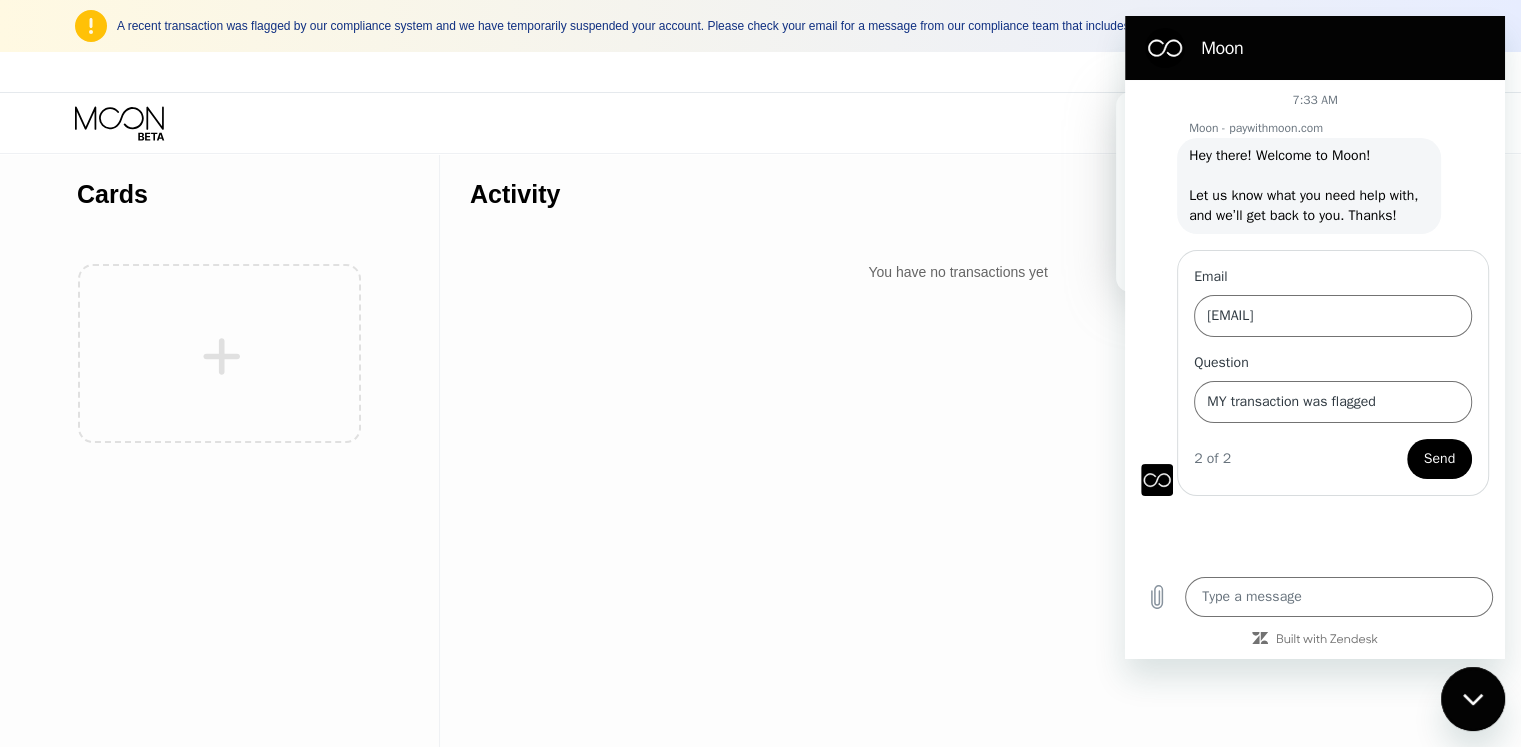 click on "Send" at bounding box center [1439, 459] 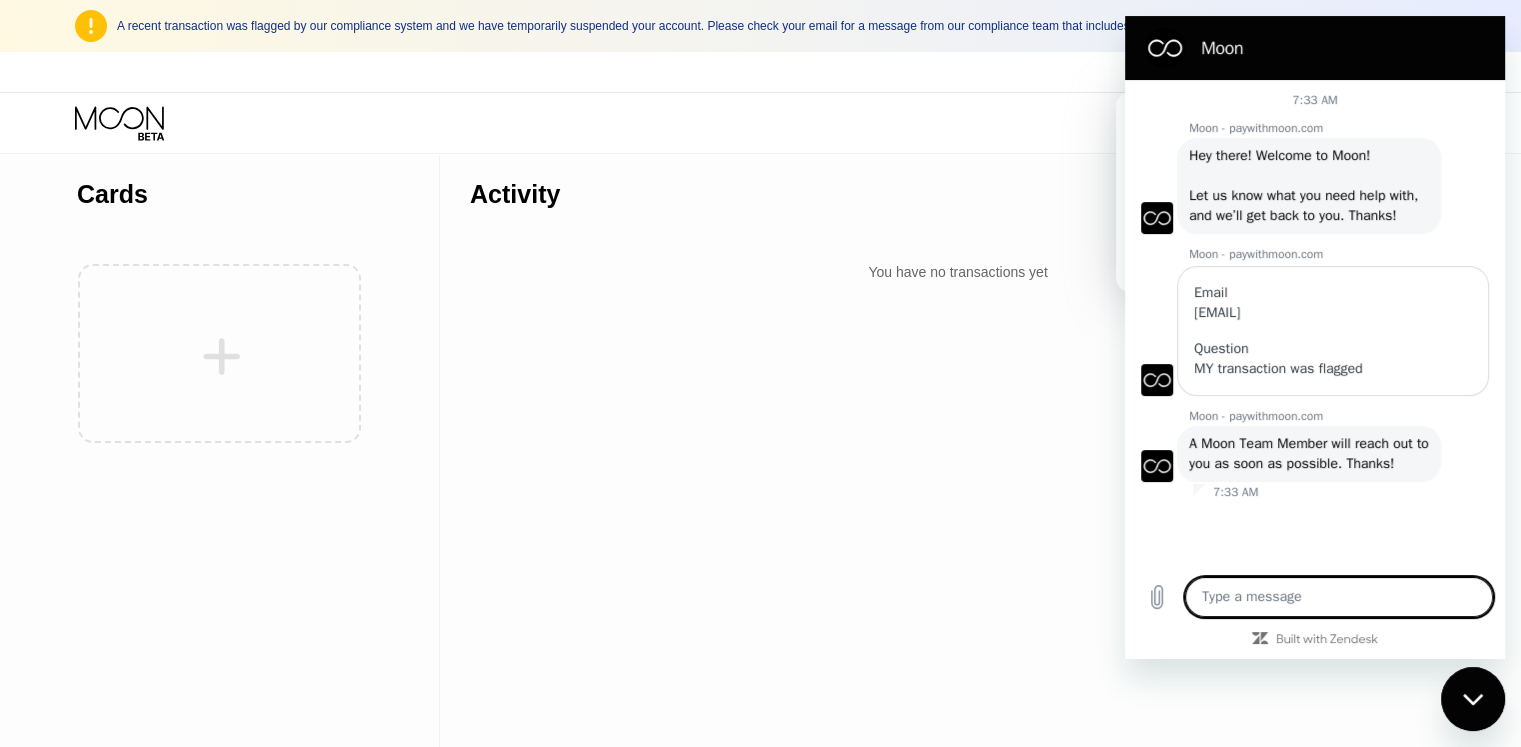 type on "x" 